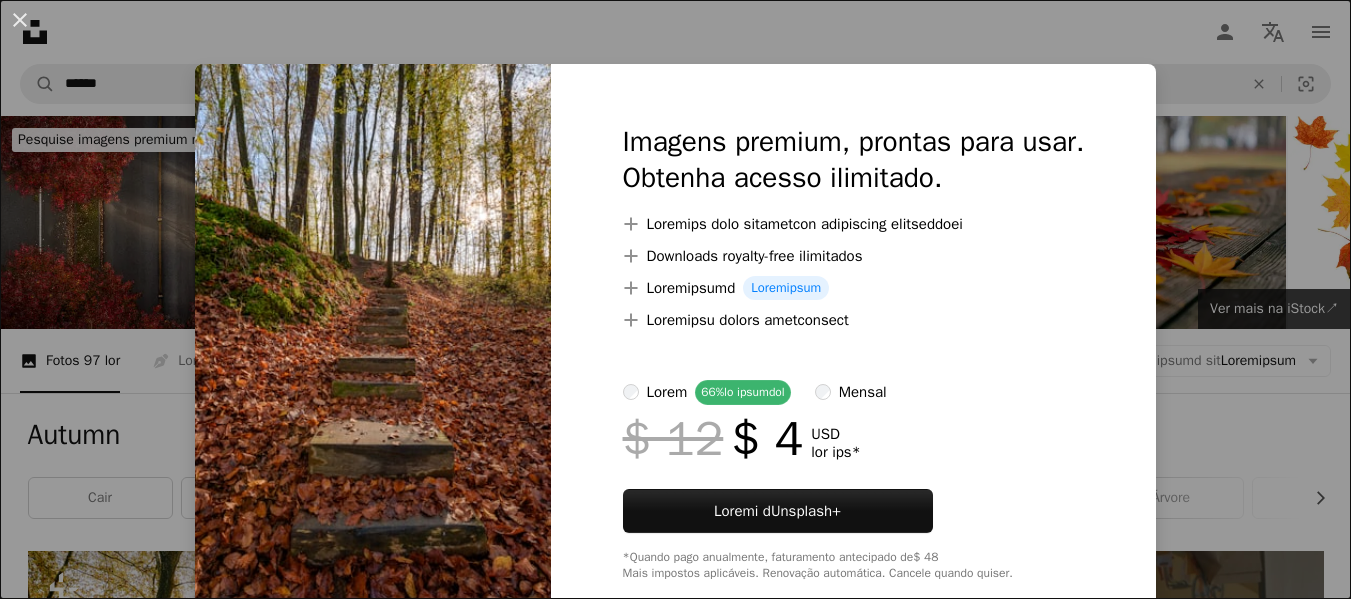 scroll, scrollTop: 6700, scrollLeft: 0, axis: vertical 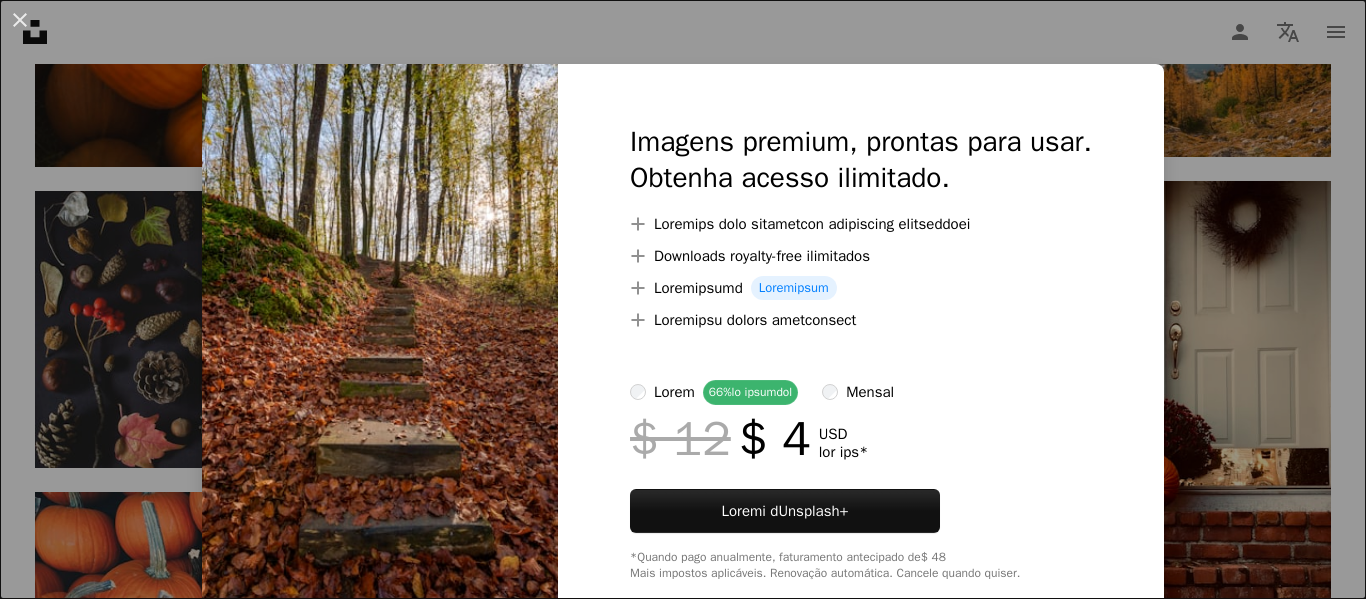 click on "Imagens premium, prontas para usar. Obtenha acesso ilimitado. A plus sign Conteúdo para associados adicionado mensalmente A plus sign Downloads royalty-free ilimitados A plus sign Ilustrações  Lançamento A plus sign Proteções legais aprimoradas anual 66%  de desconto mensal $ 12   $ 4 USD por mês * Assine a  Unsplash+ *Quando pago anualmente, faturamento antecipado de  $ 48 Mais impostos aplicáveis. Renovação automática. Cancele quando quiser." at bounding box center (861, 352) 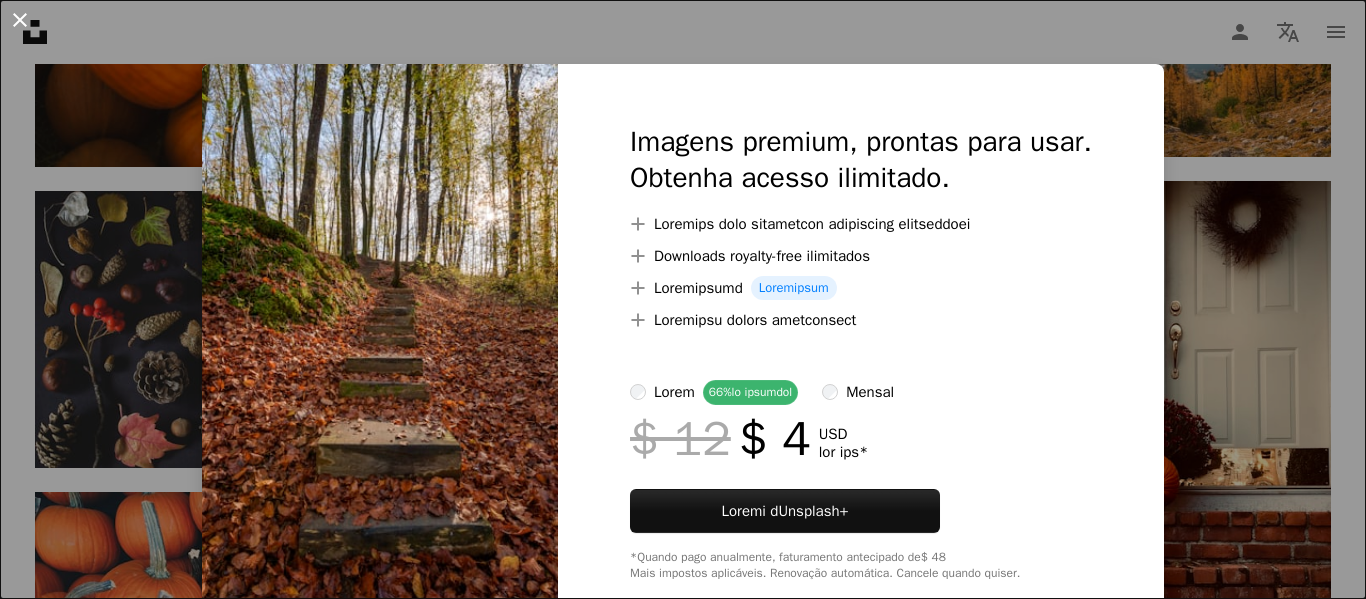 click on "An X shape" at bounding box center [20, 20] 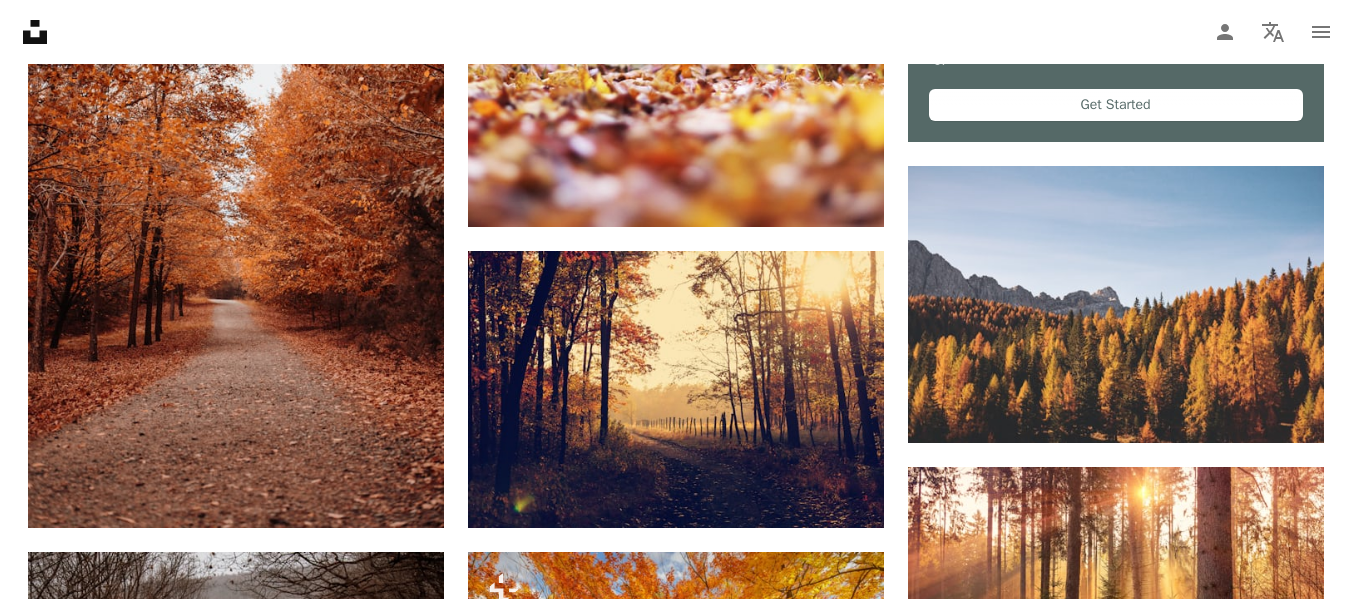 scroll, scrollTop: 0, scrollLeft: 0, axis: both 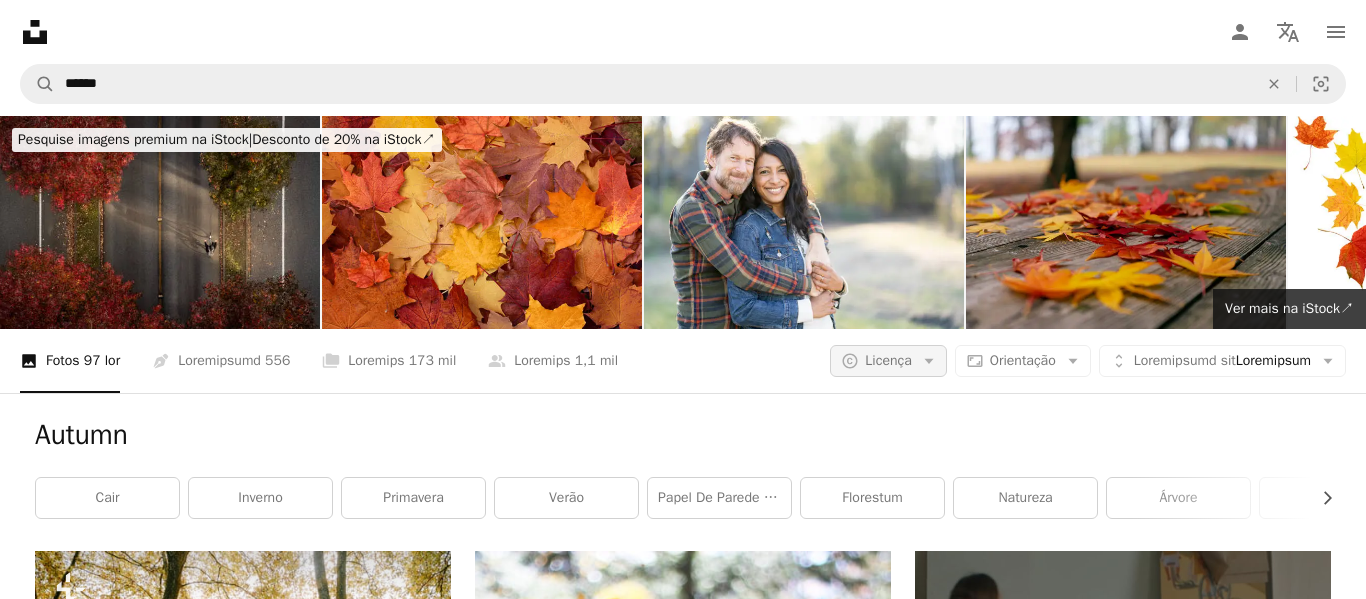 click on "Arrow down" at bounding box center (929, 361) 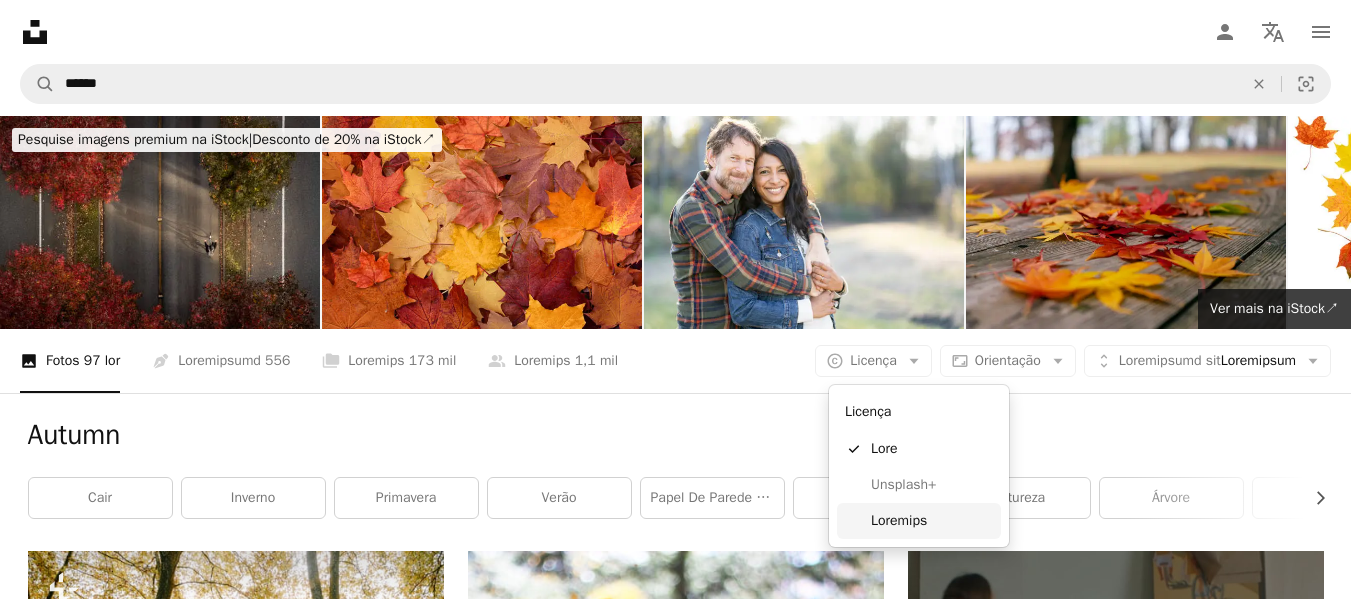 click on "Loremips" at bounding box center [932, 521] 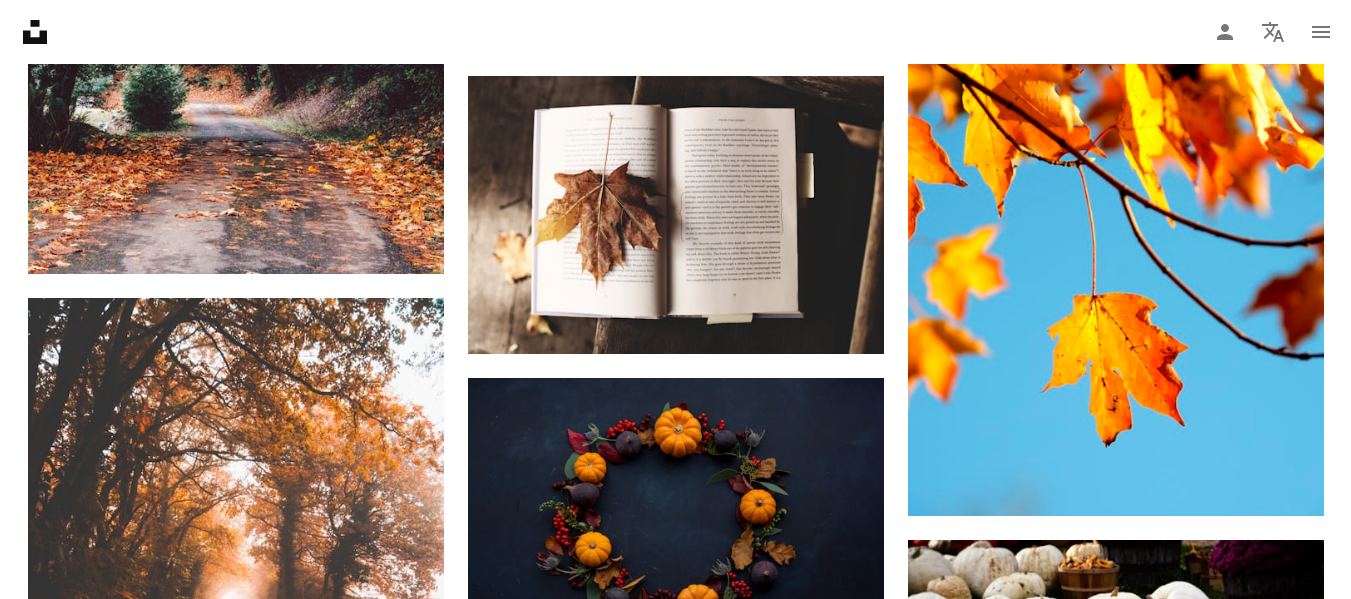 scroll, scrollTop: 8000, scrollLeft: 0, axis: vertical 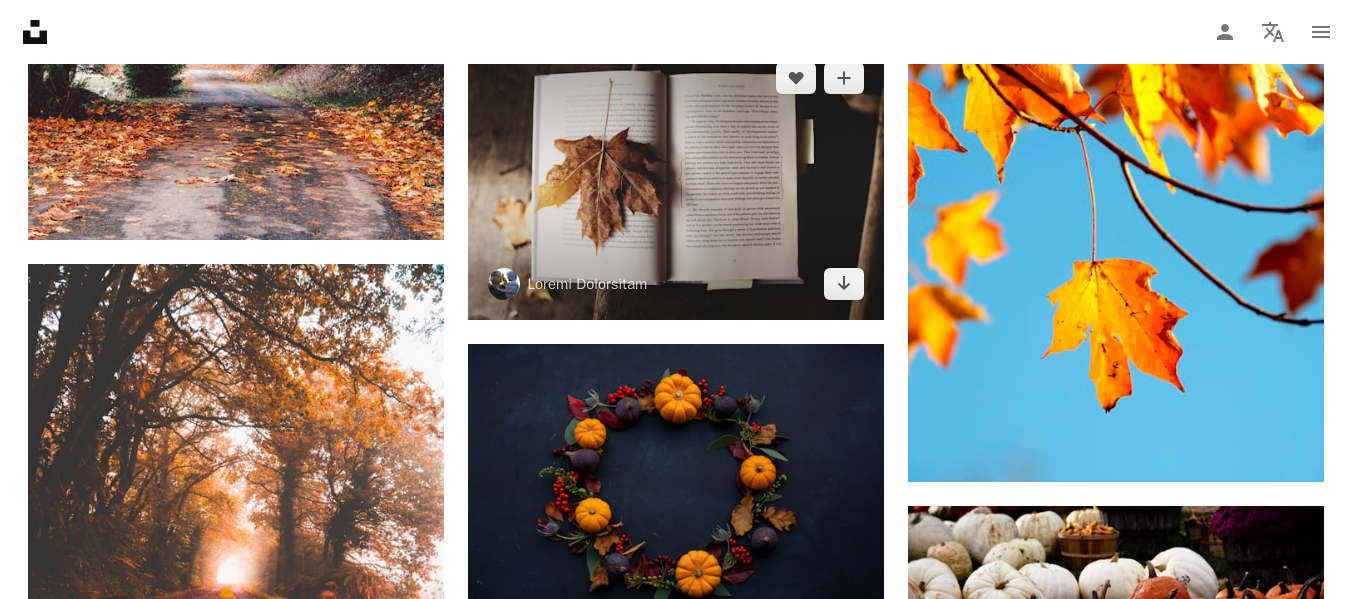 click at bounding box center [676, 180] 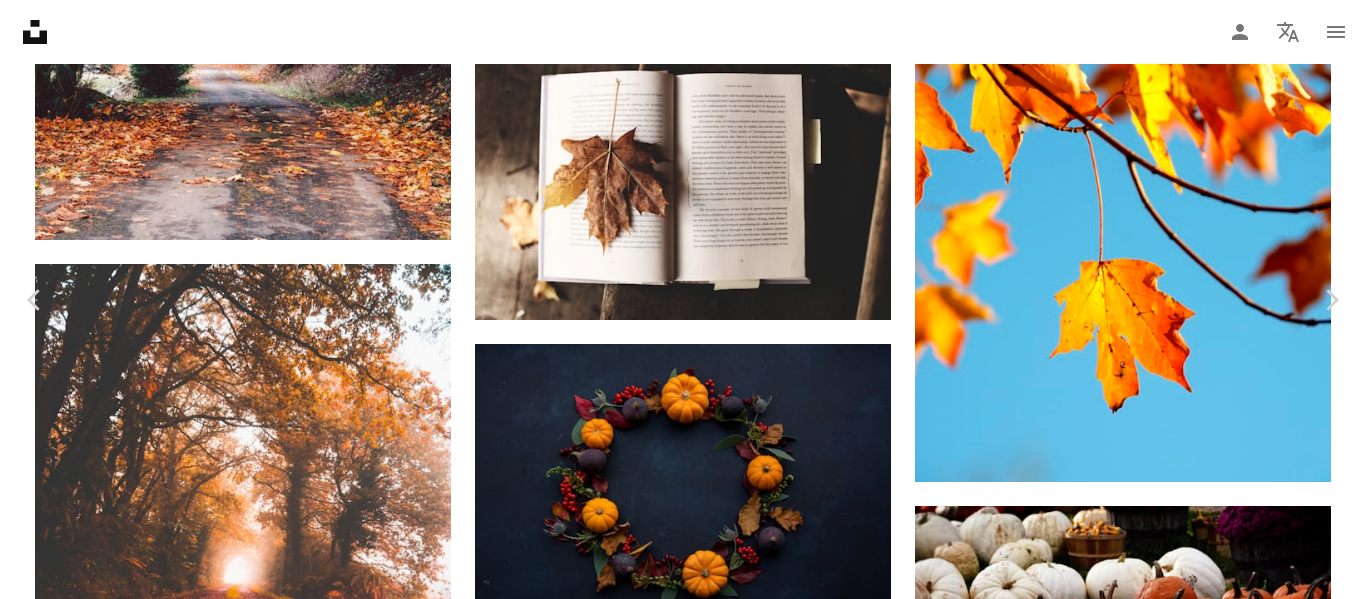 click on "An X shape" at bounding box center [20, 20] 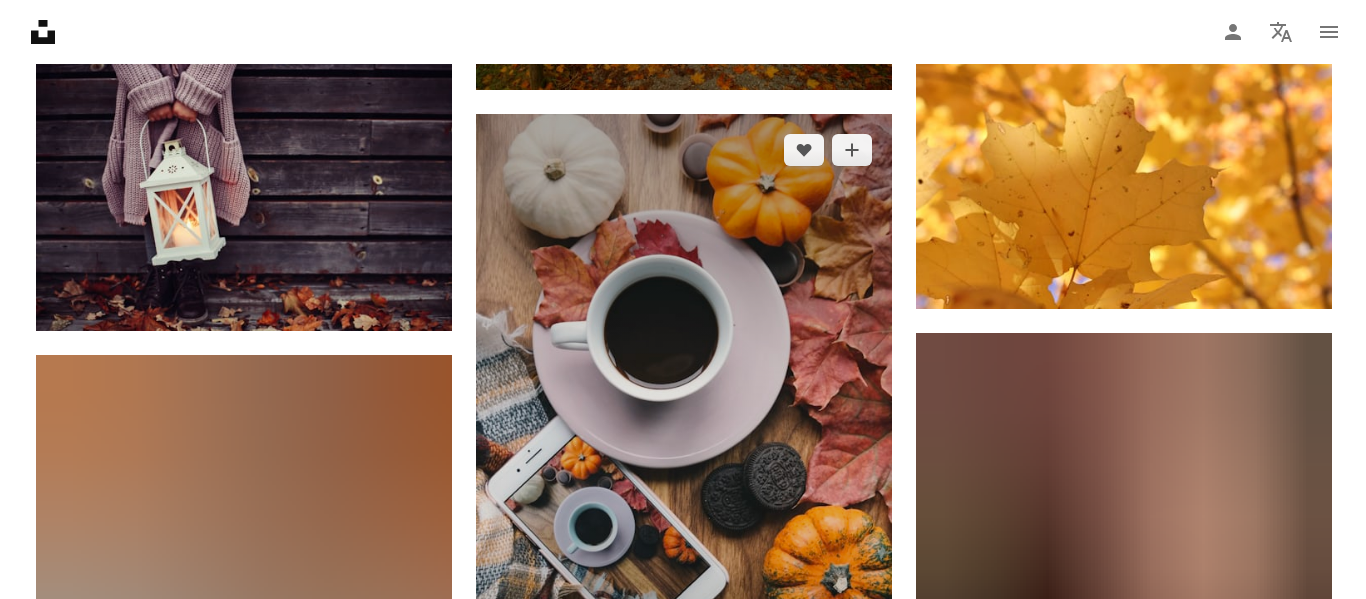 scroll, scrollTop: 10200, scrollLeft: 0, axis: vertical 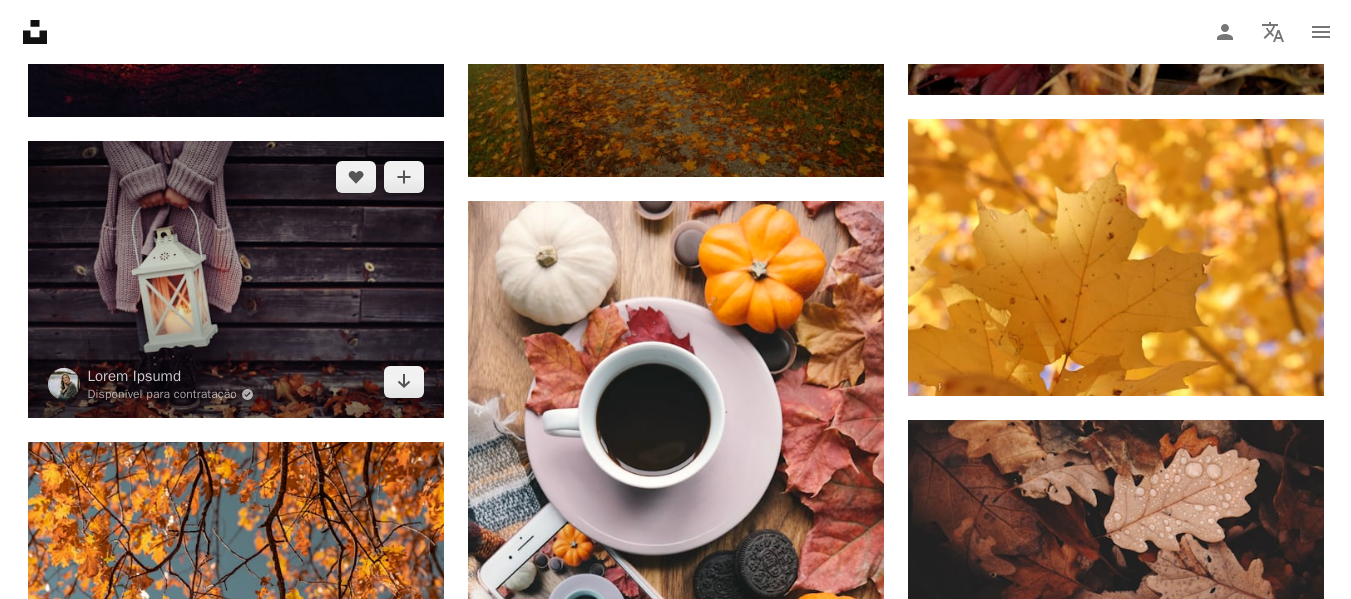 click at bounding box center (236, 279) 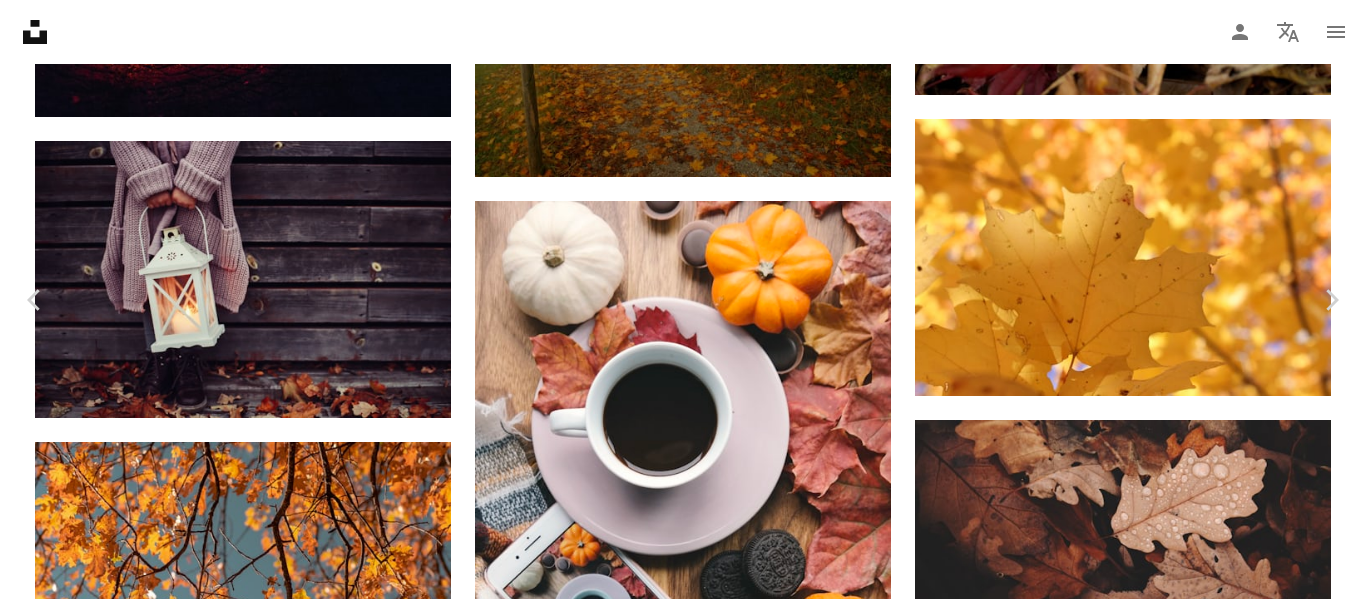 scroll, scrollTop: 300, scrollLeft: 0, axis: vertical 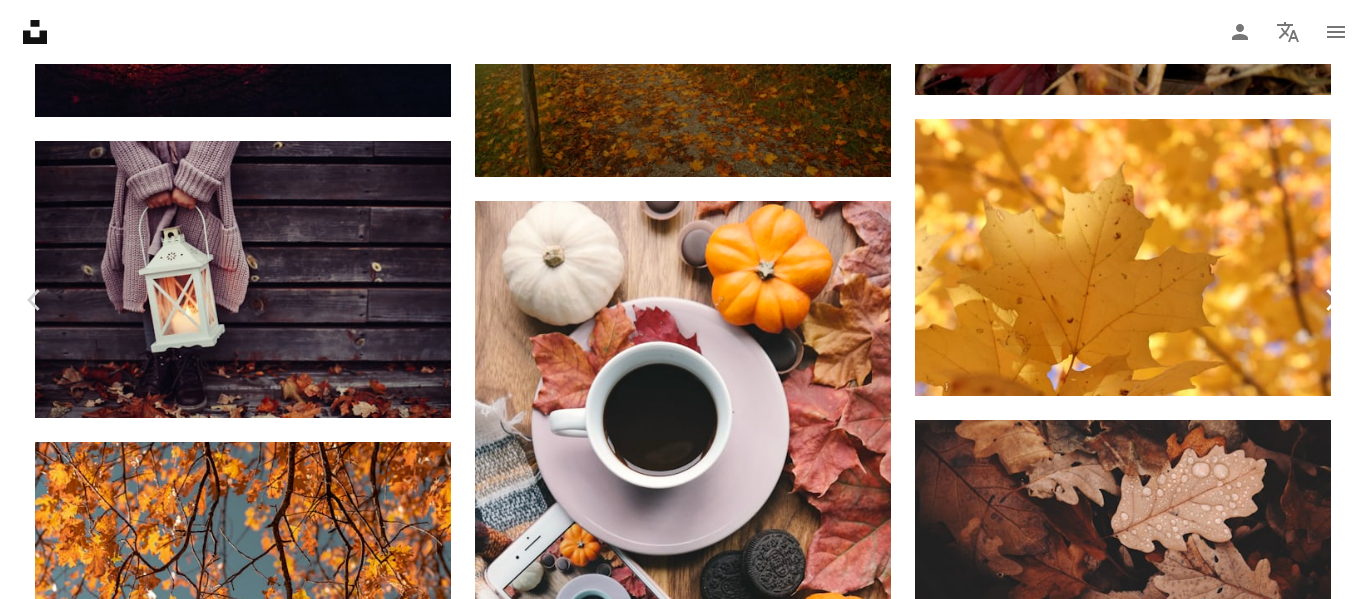 click on "Chevron right" at bounding box center (1331, 300) 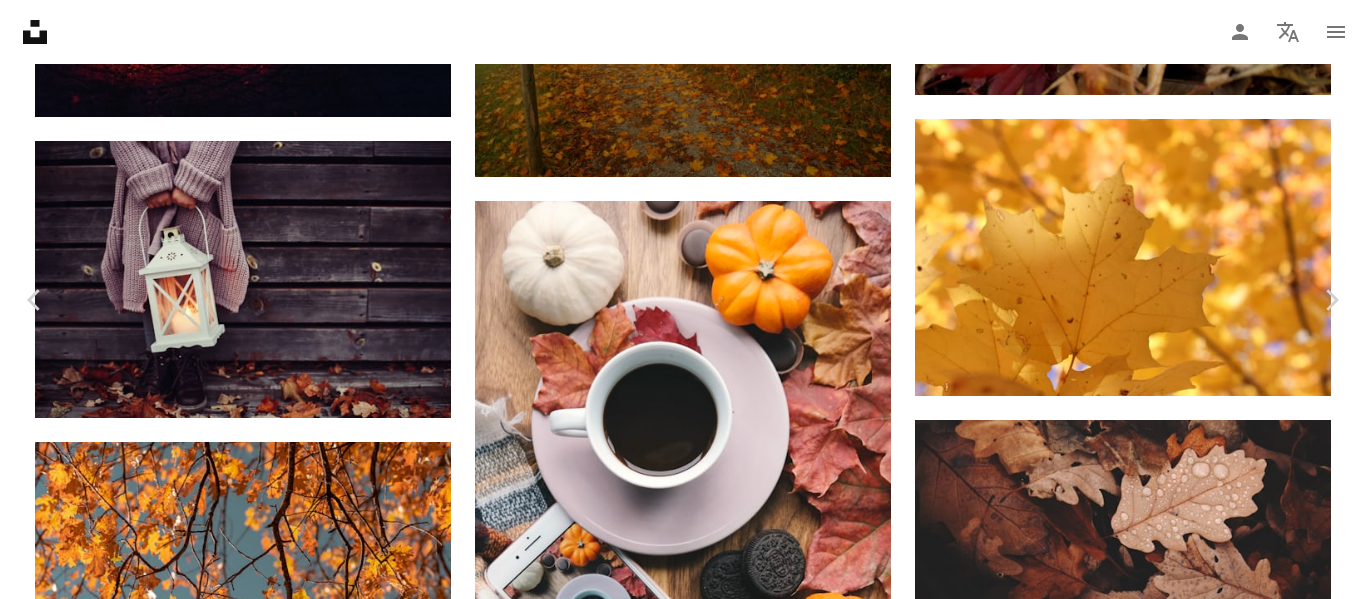 scroll, scrollTop: 0, scrollLeft: 0, axis: both 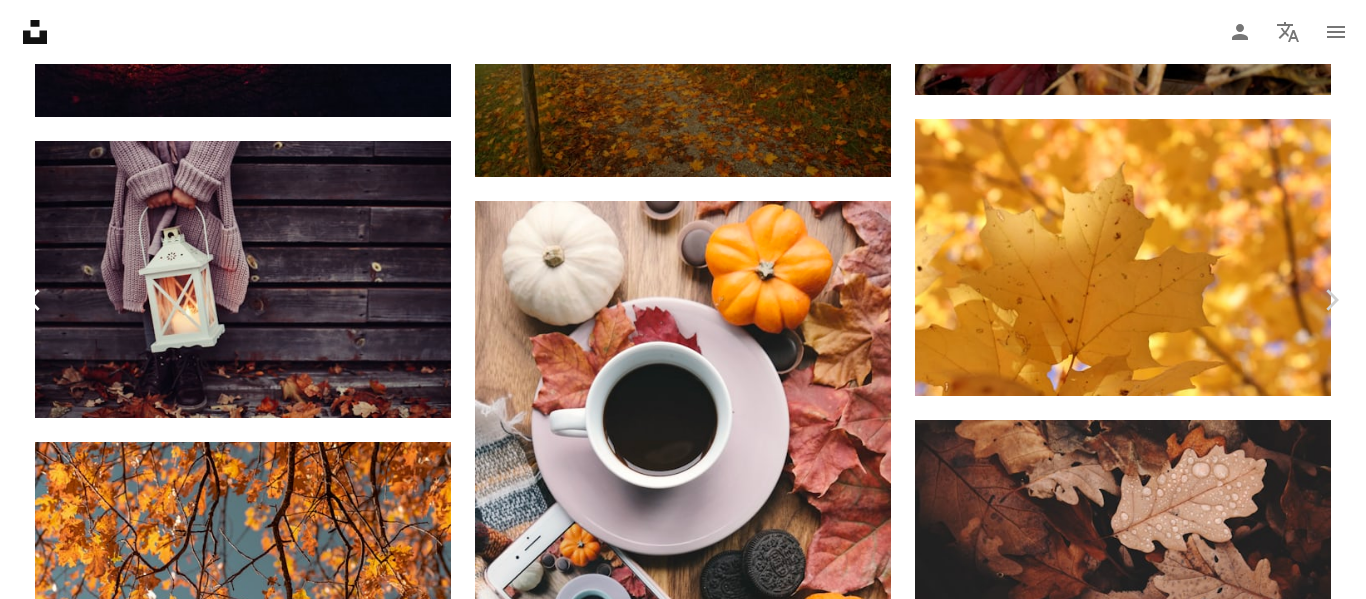click on "Chevron left" at bounding box center [35, 300] 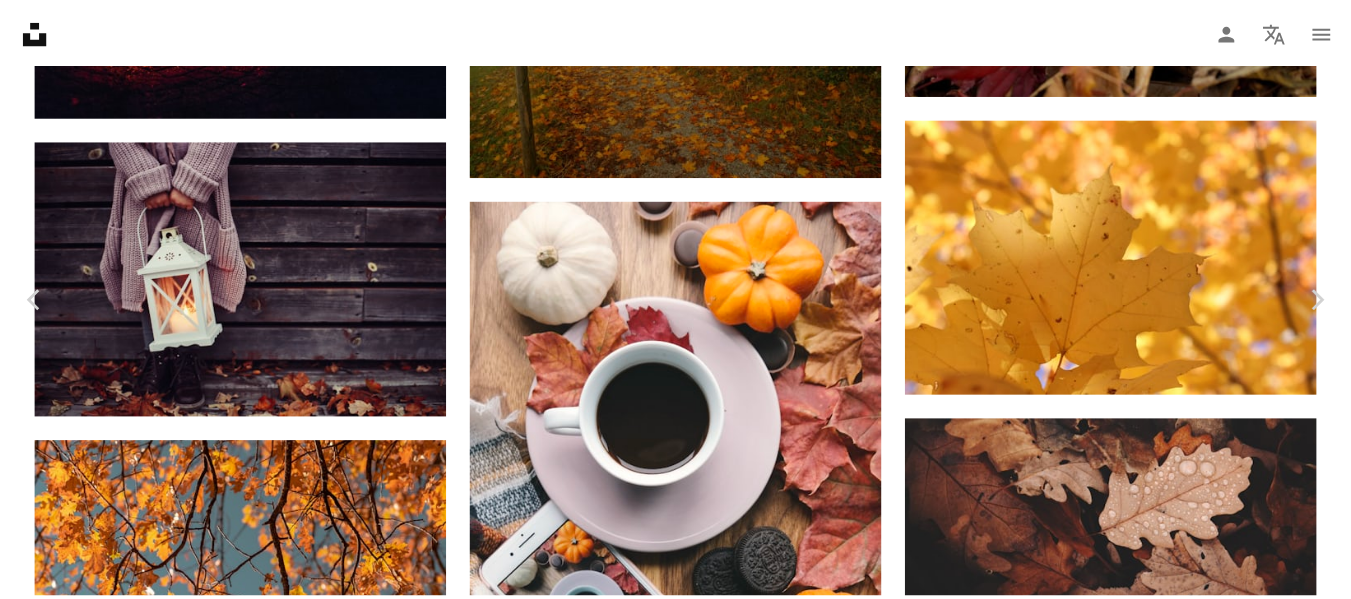 scroll, scrollTop: 500, scrollLeft: 0, axis: vertical 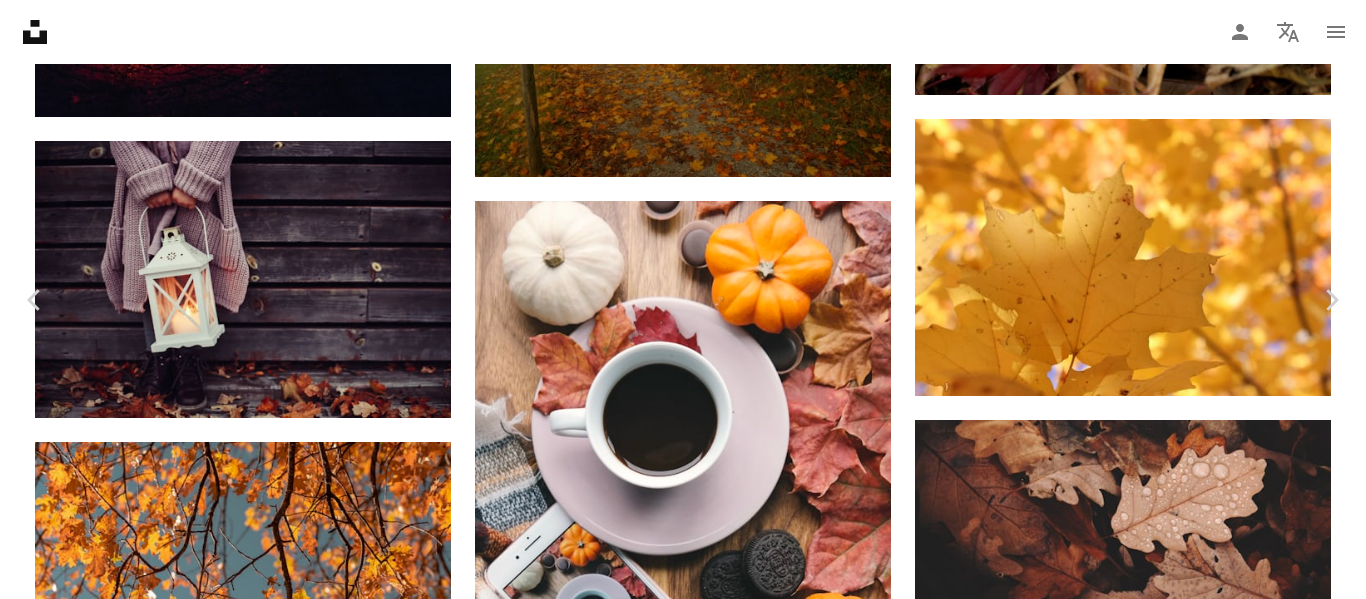 click on "Baixar gratuitamente" at bounding box center [1150, 5777] 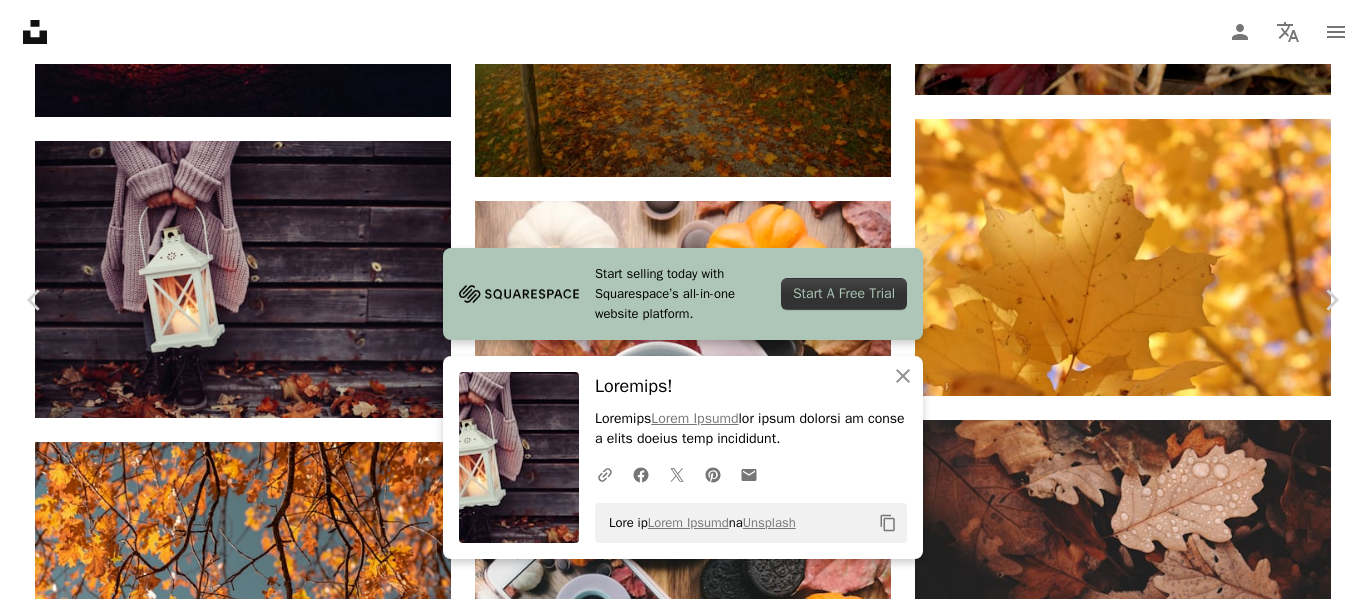 click on "An X shape" at bounding box center [20, 20] 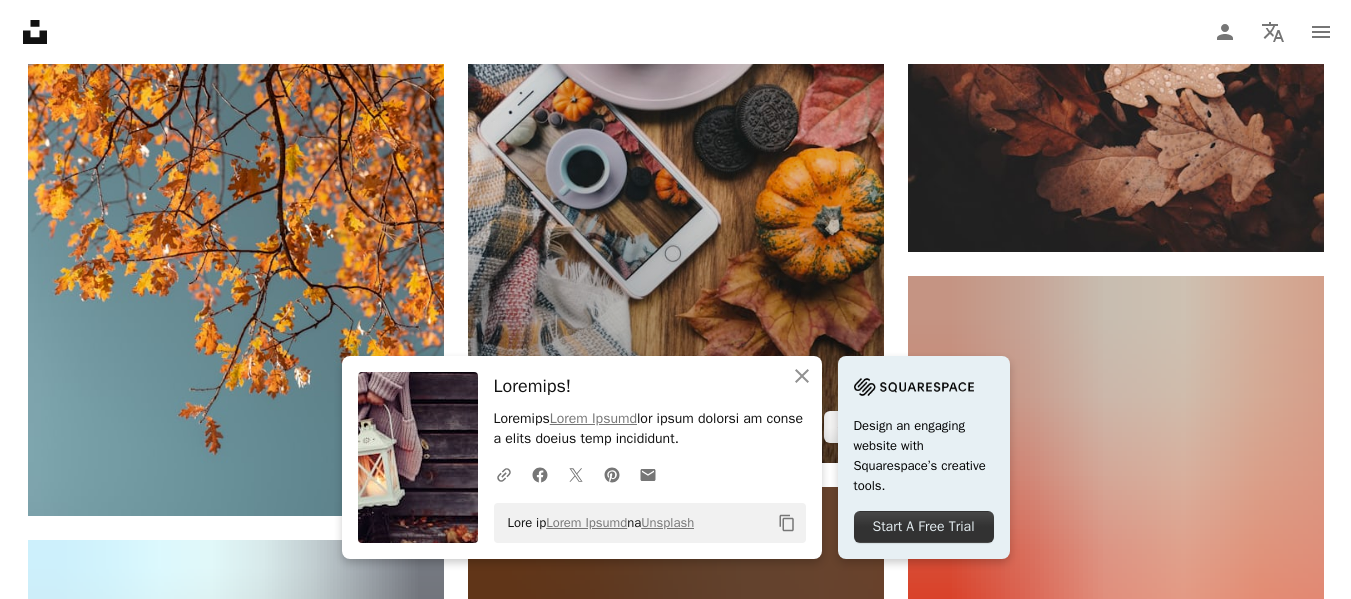 scroll, scrollTop: 10800, scrollLeft: 0, axis: vertical 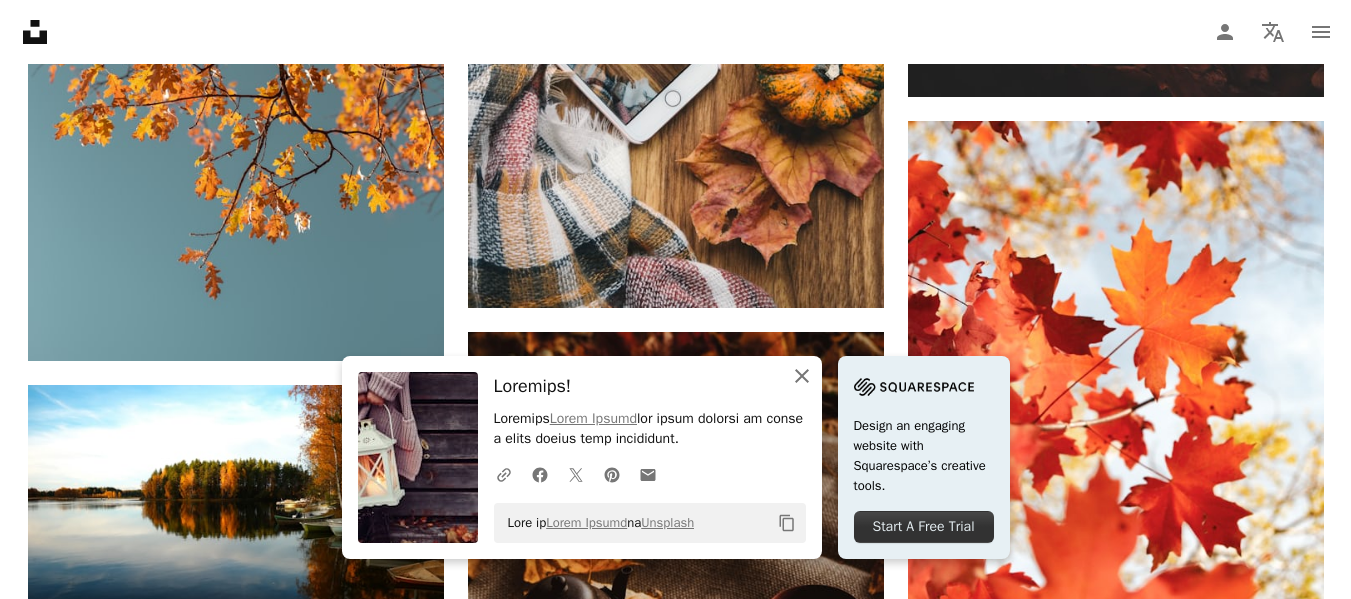 click on "An X shape" at bounding box center (802, 376) 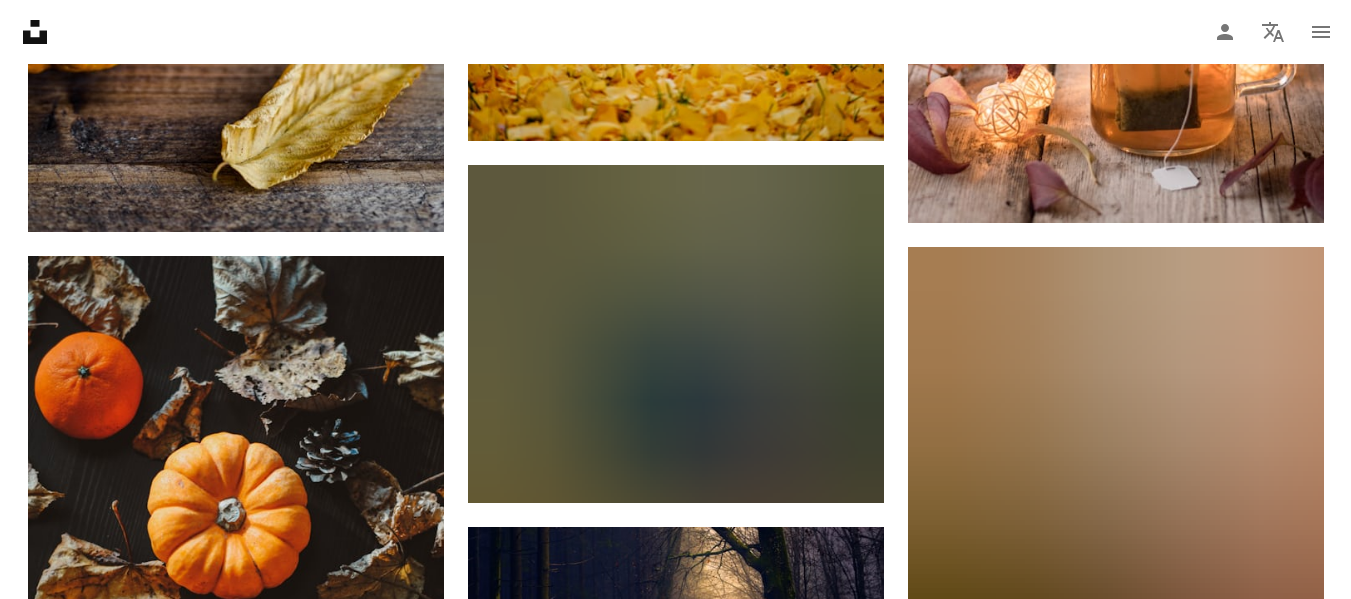 scroll, scrollTop: 18600, scrollLeft: 0, axis: vertical 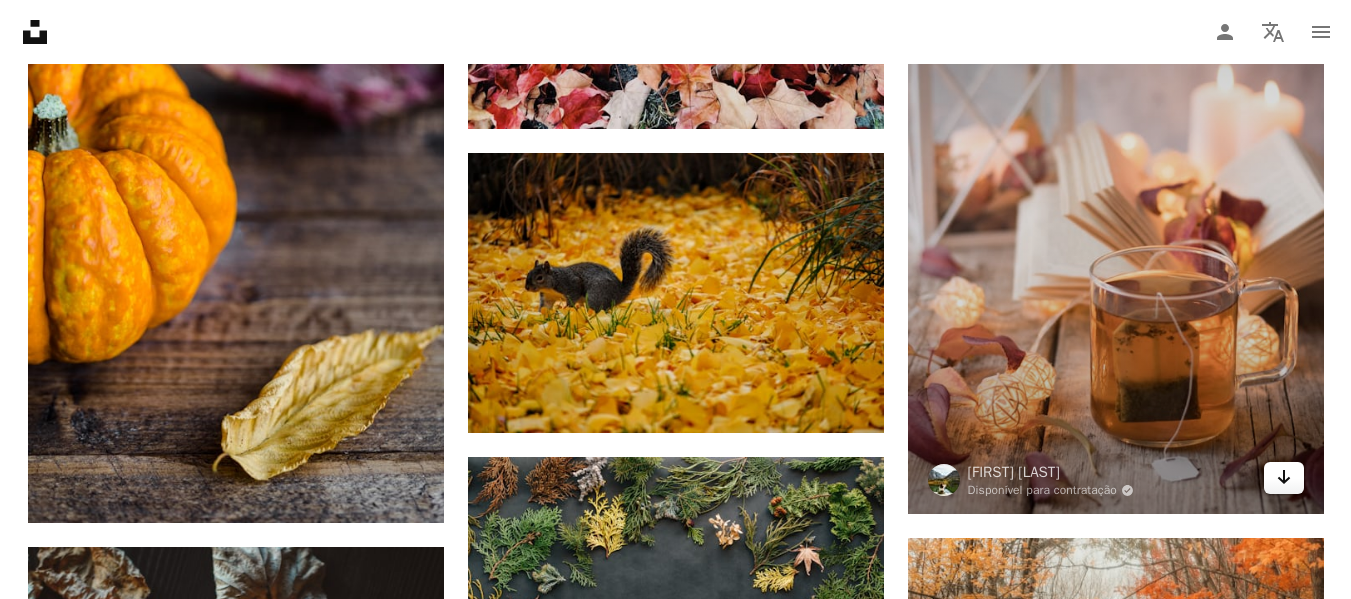 click at bounding box center [1283, 477] 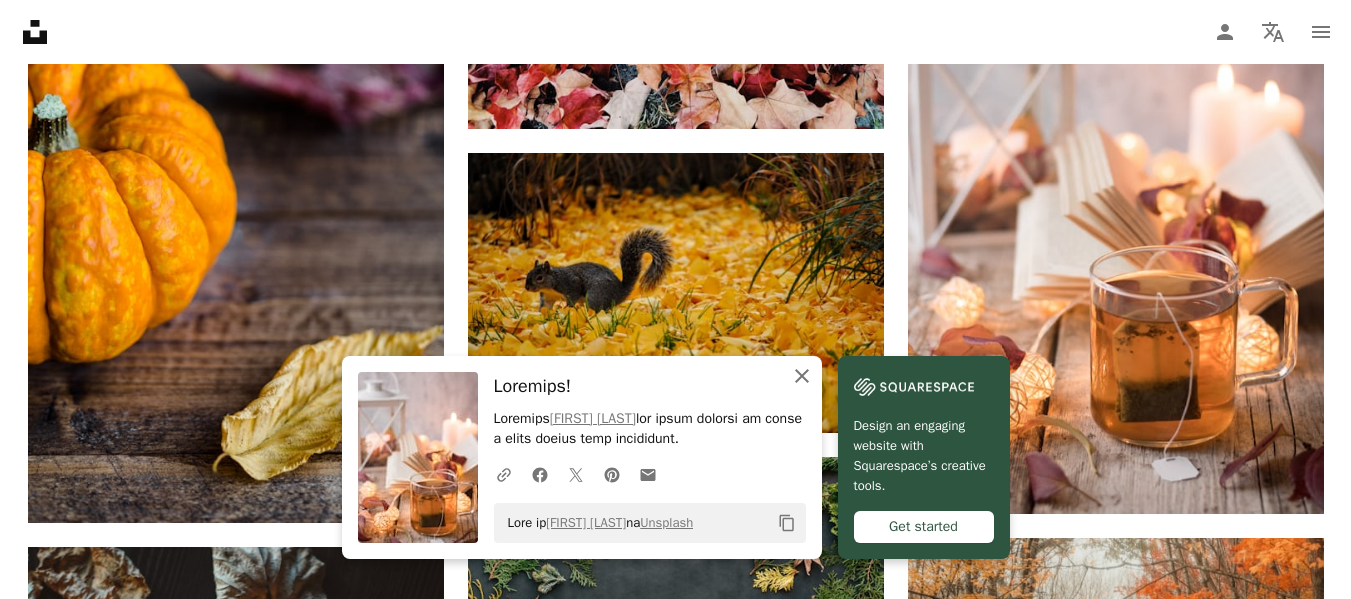 click on "An X shape" at bounding box center (802, 376) 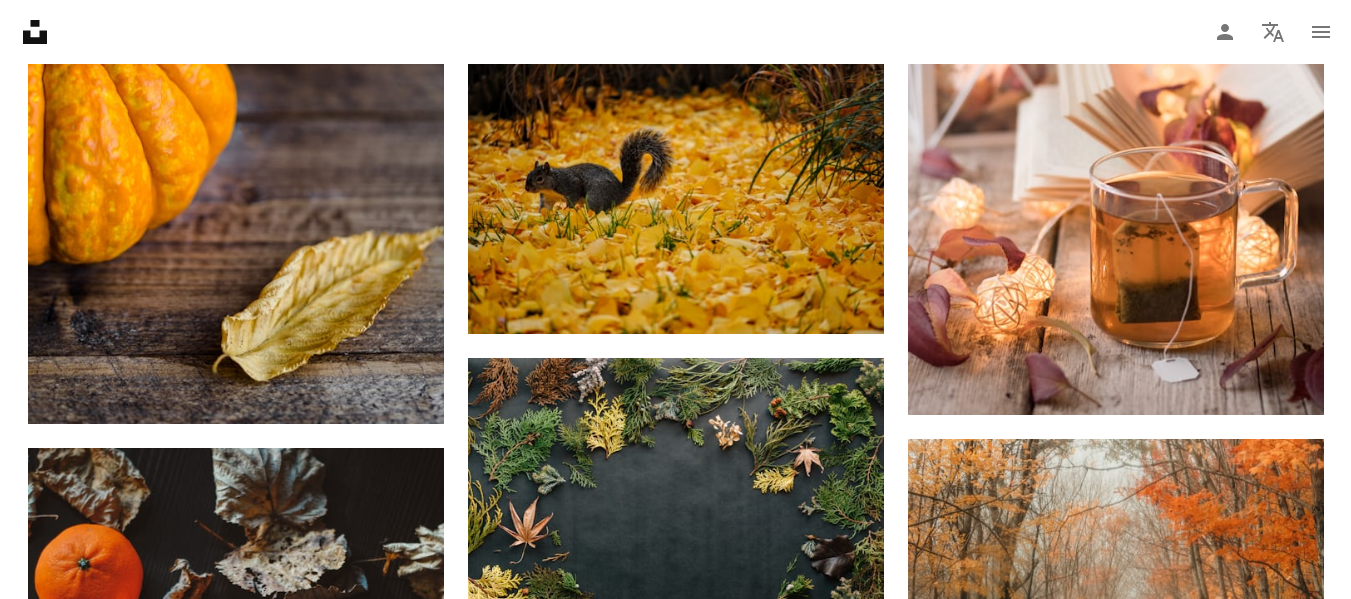 scroll, scrollTop: 18400, scrollLeft: 0, axis: vertical 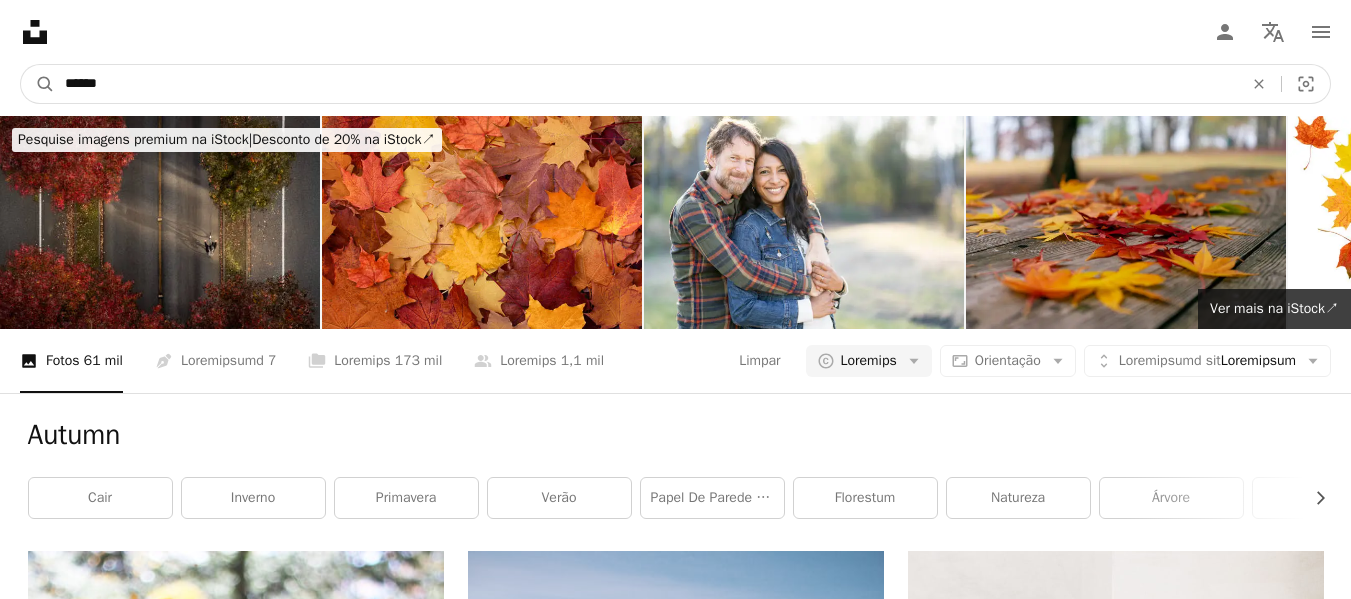 click on "******" at bounding box center [646, 84] 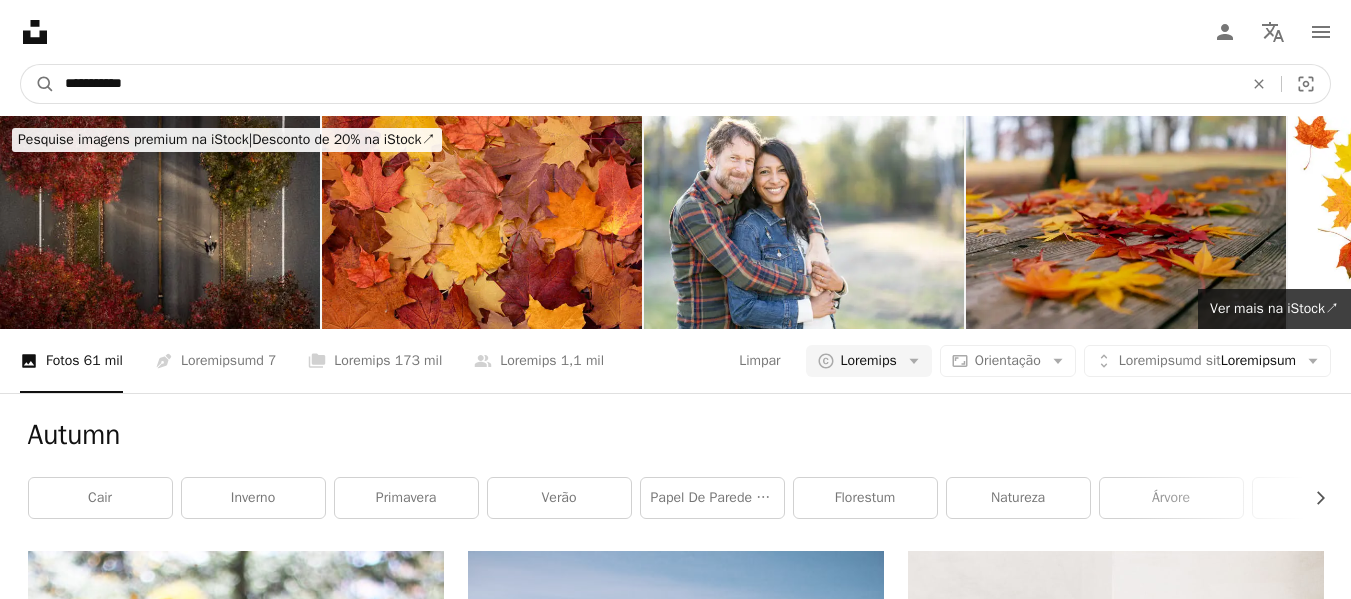 type on "**********" 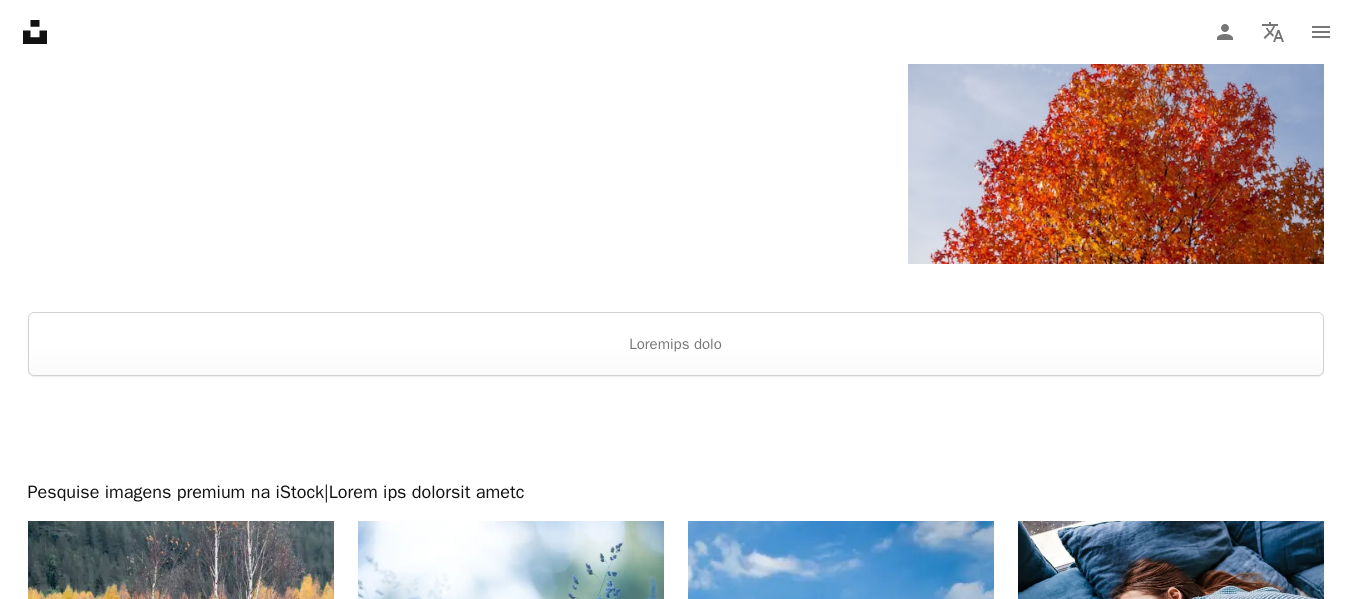 scroll, scrollTop: 3500, scrollLeft: 0, axis: vertical 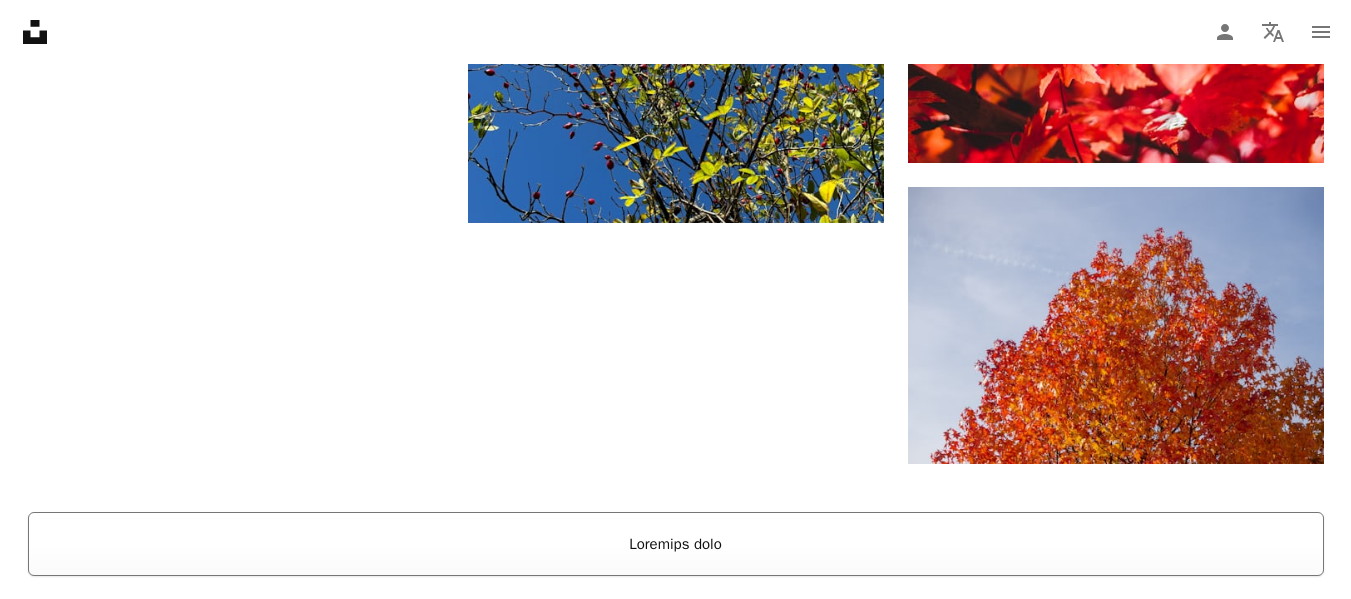 click on "Loremips dolo" at bounding box center [676, 544] 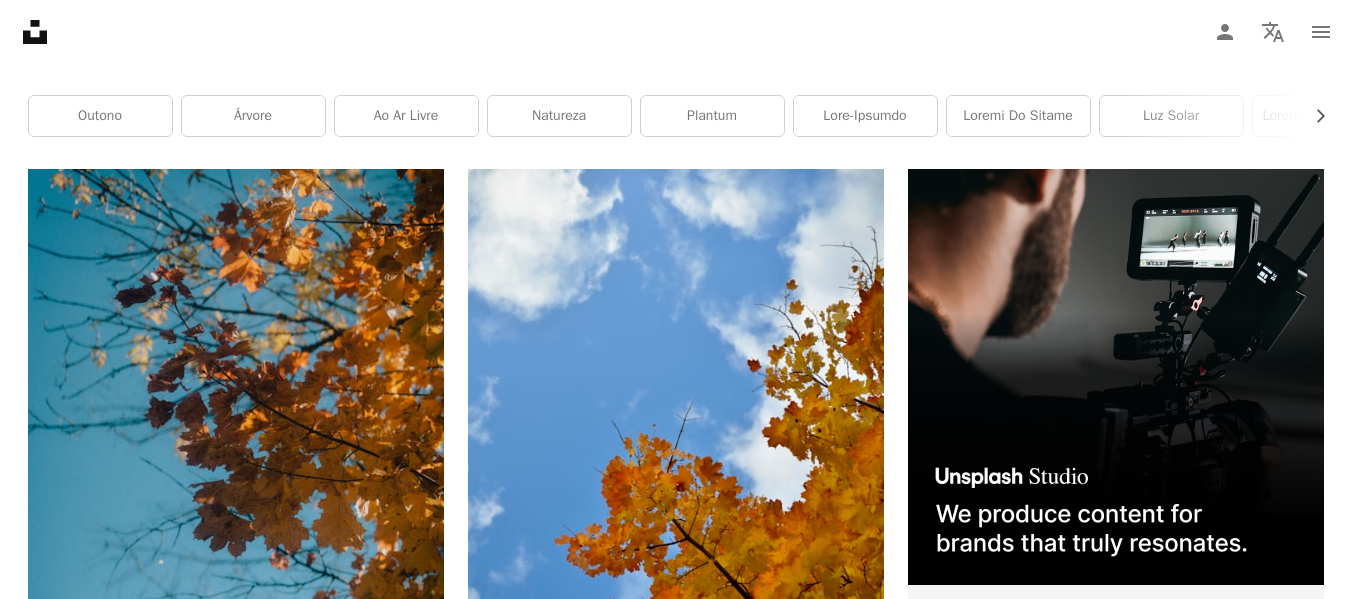 scroll, scrollTop: 0, scrollLeft: 0, axis: both 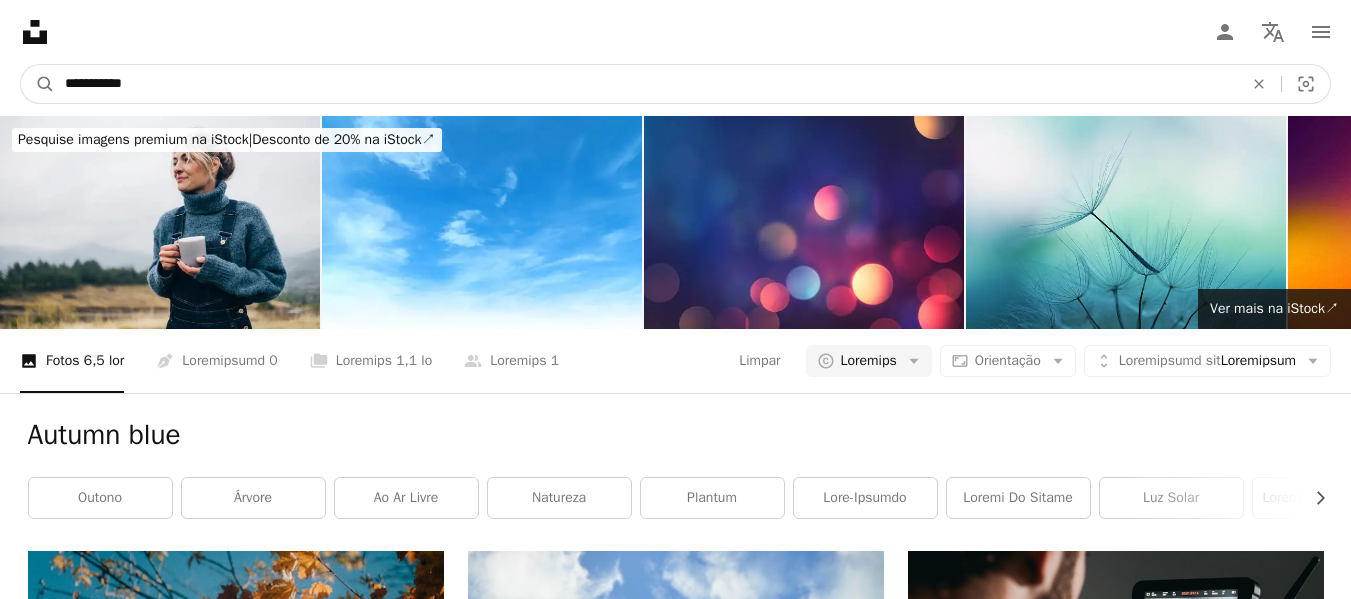drag, startPoint x: 171, startPoint y: 78, endPoint x: 142, endPoint y: 18, distance: 66.64083 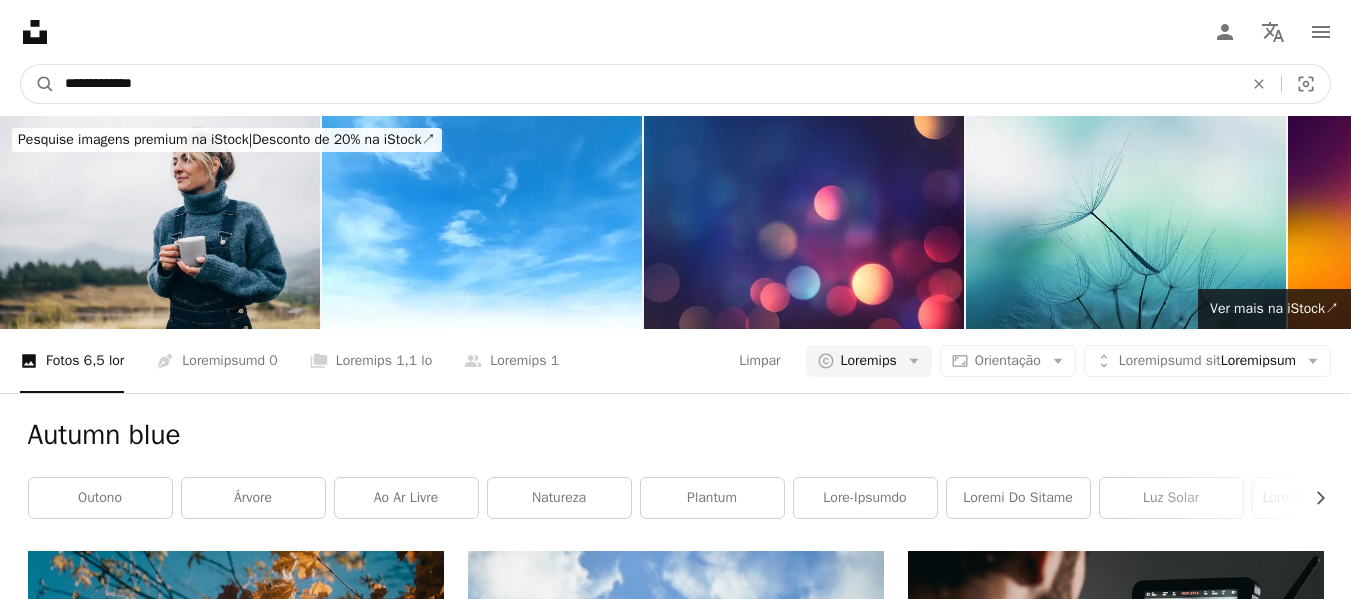 click on "A magnifying glass" at bounding box center [38, 84] 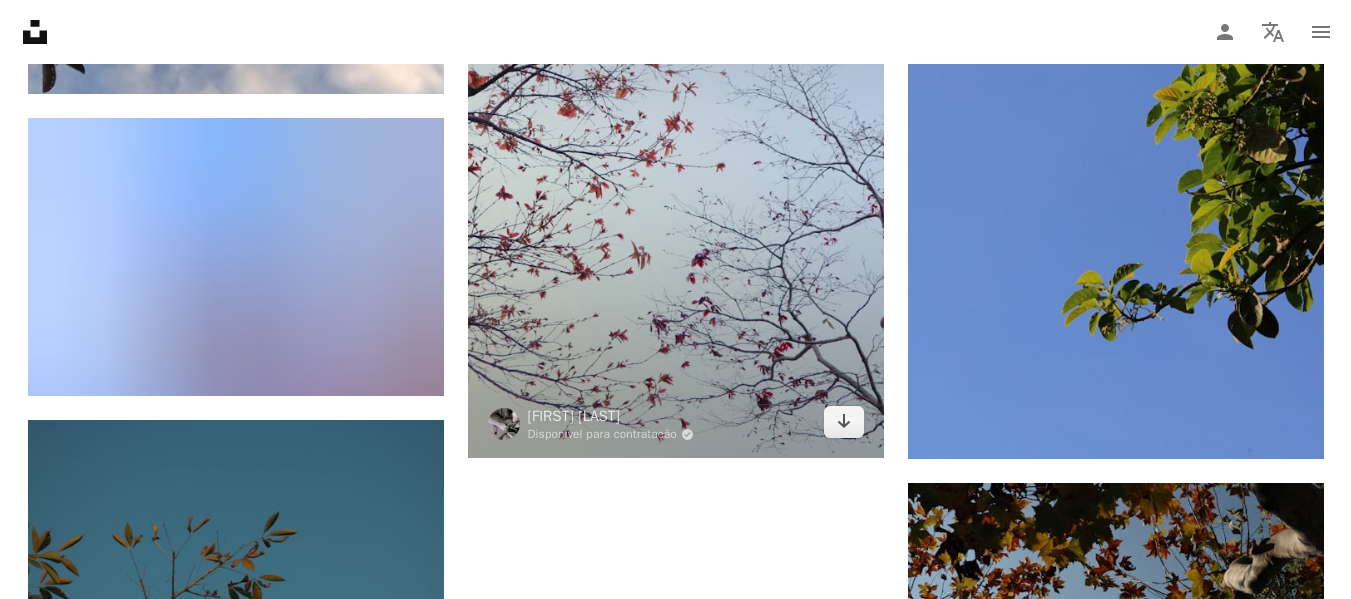 scroll, scrollTop: 3300, scrollLeft: 0, axis: vertical 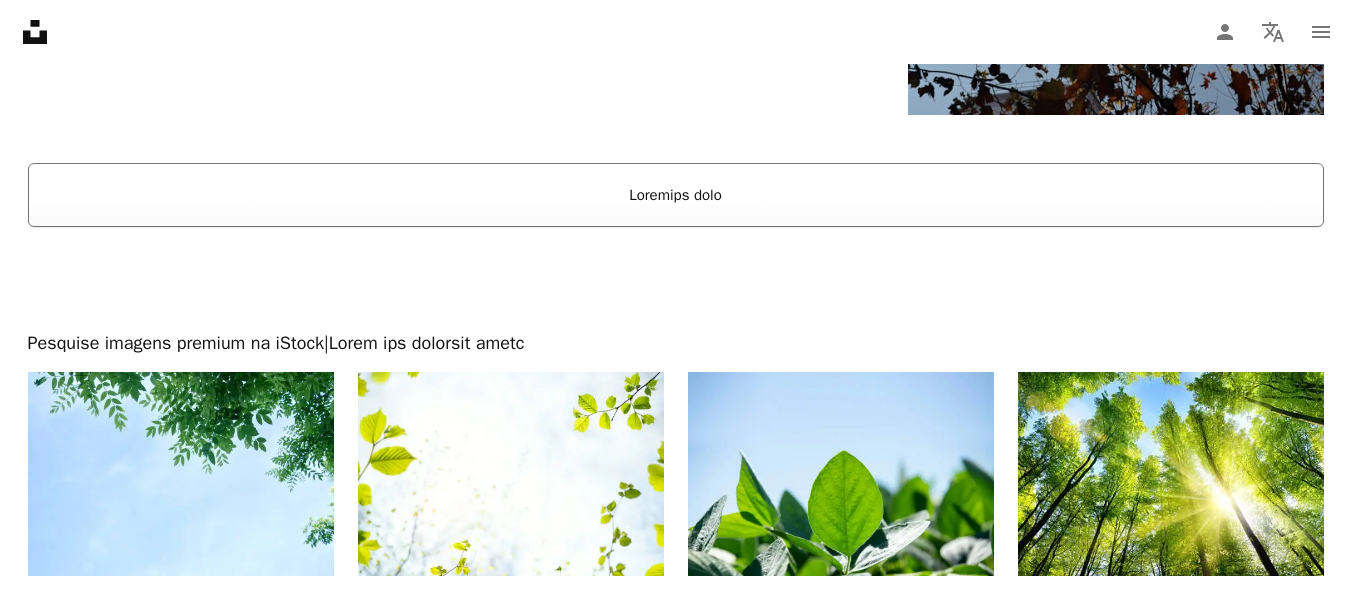click on "Loremips dolo" at bounding box center [676, 195] 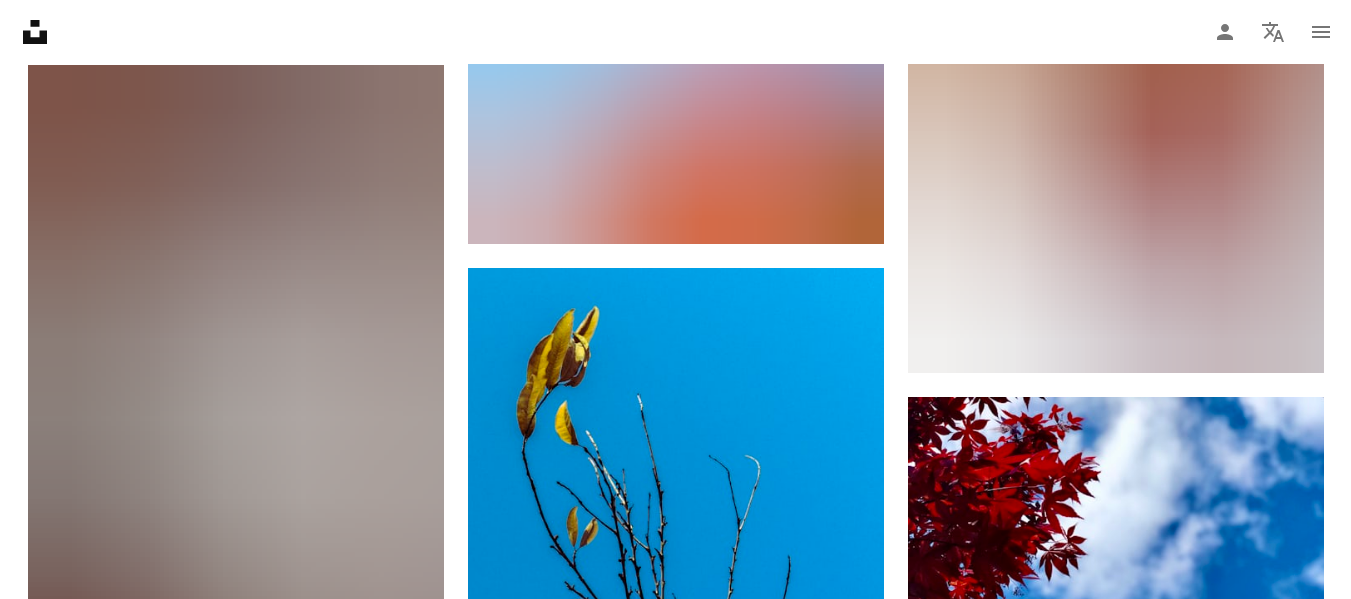 scroll, scrollTop: 26800, scrollLeft: 0, axis: vertical 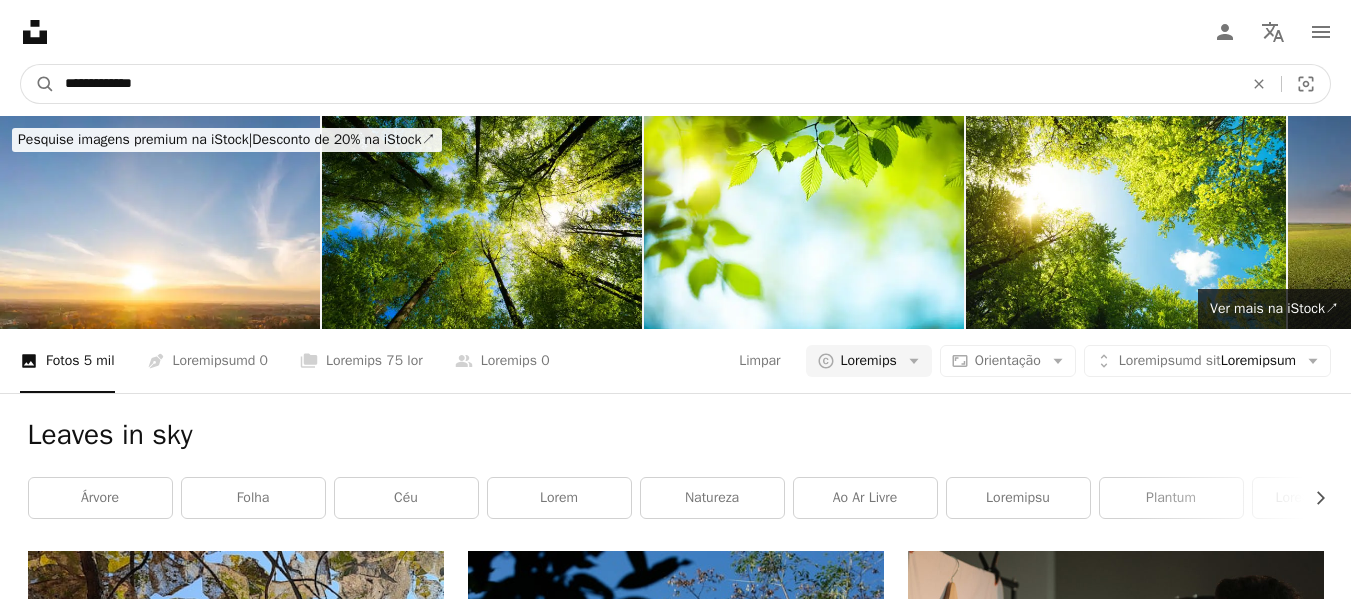 click on "**********" at bounding box center (646, 84) 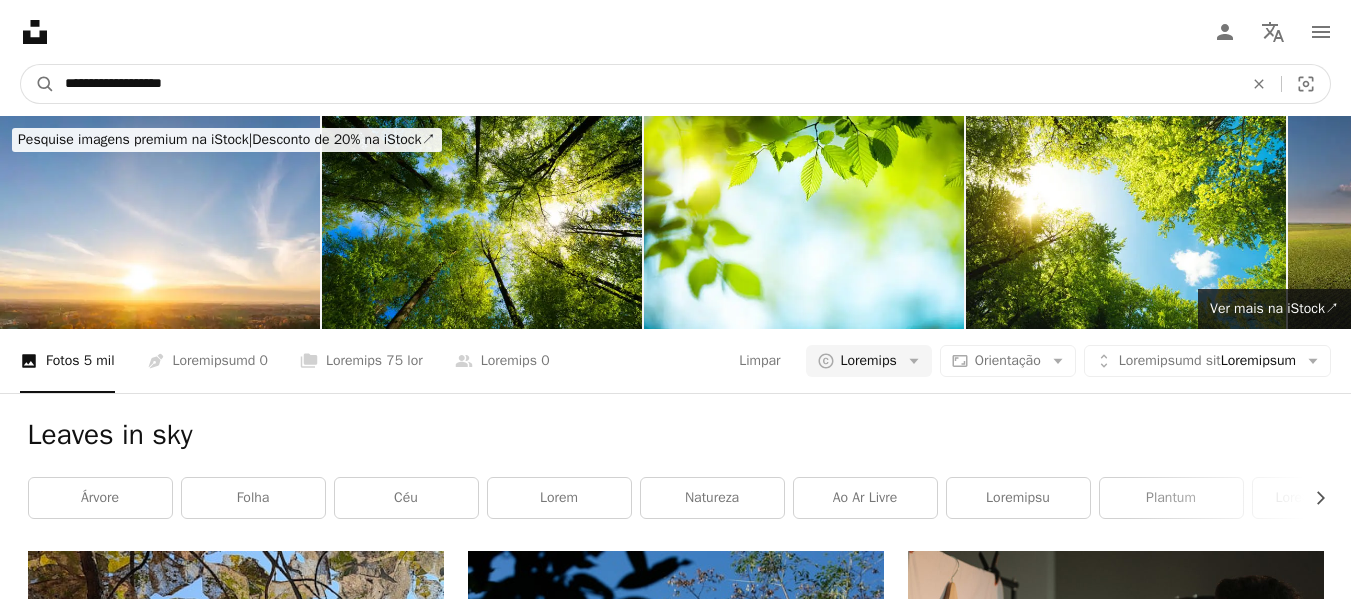type on "**********" 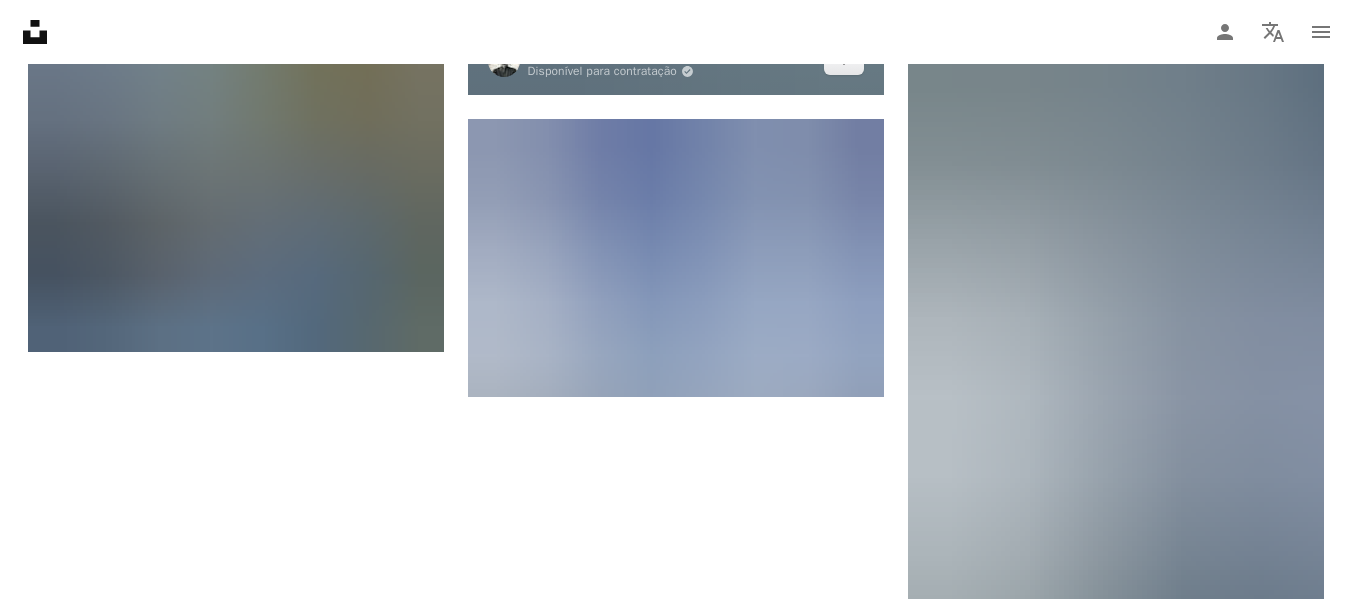 scroll, scrollTop: 2900, scrollLeft: 0, axis: vertical 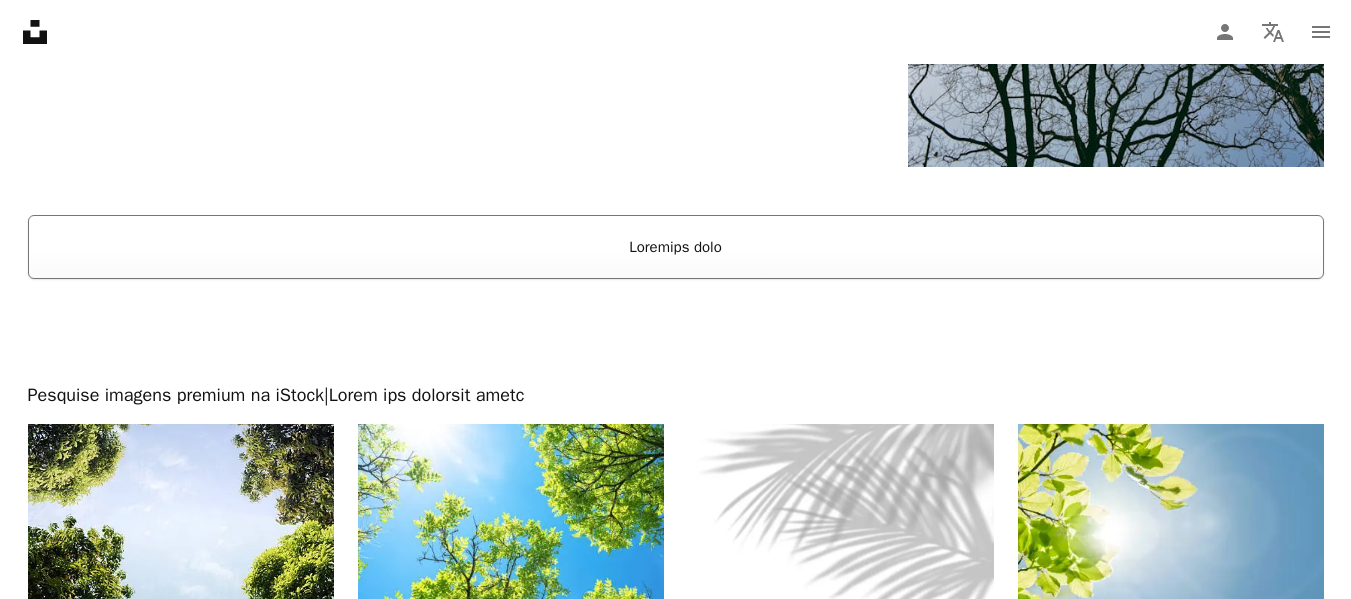 click on "Loremips dolo" at bounding box center (676, 247) 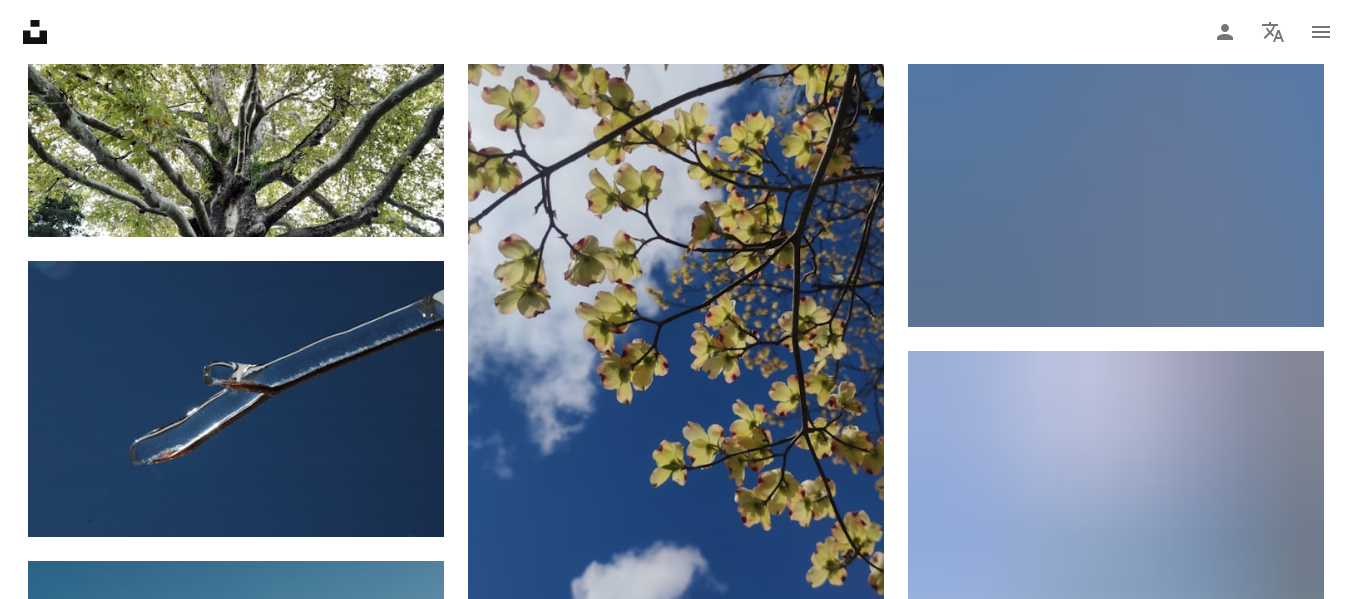 scroll, scrollTop: 18700, scrollLeft: 0, axis: vertical 